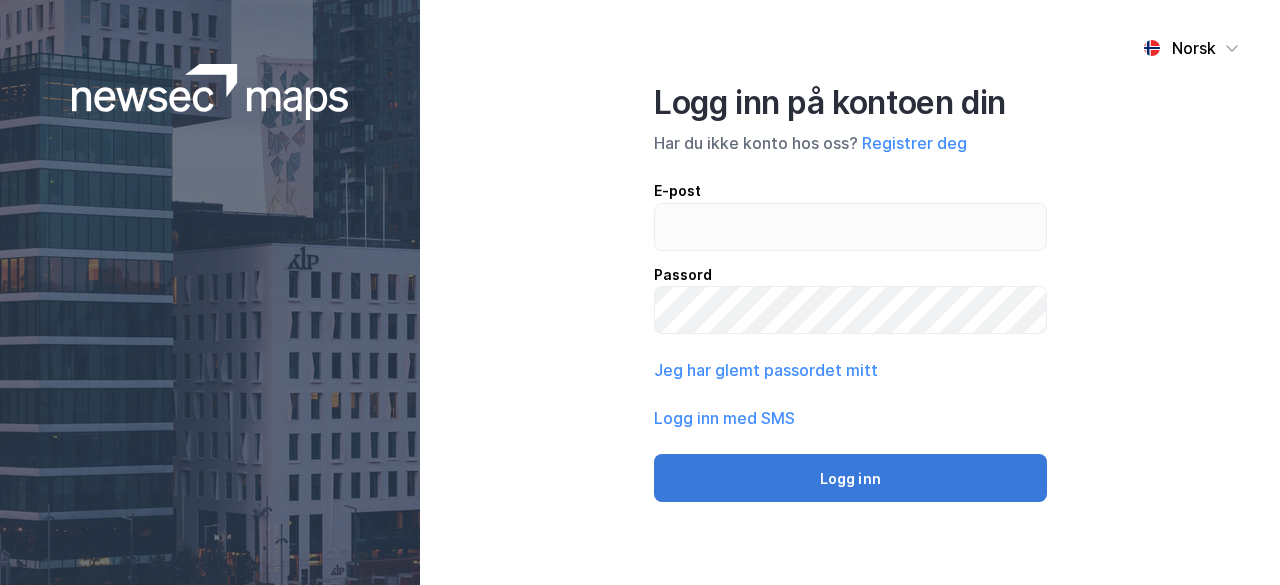 scroll, scrollTop: 0, scrollLeft: 0, axis: both 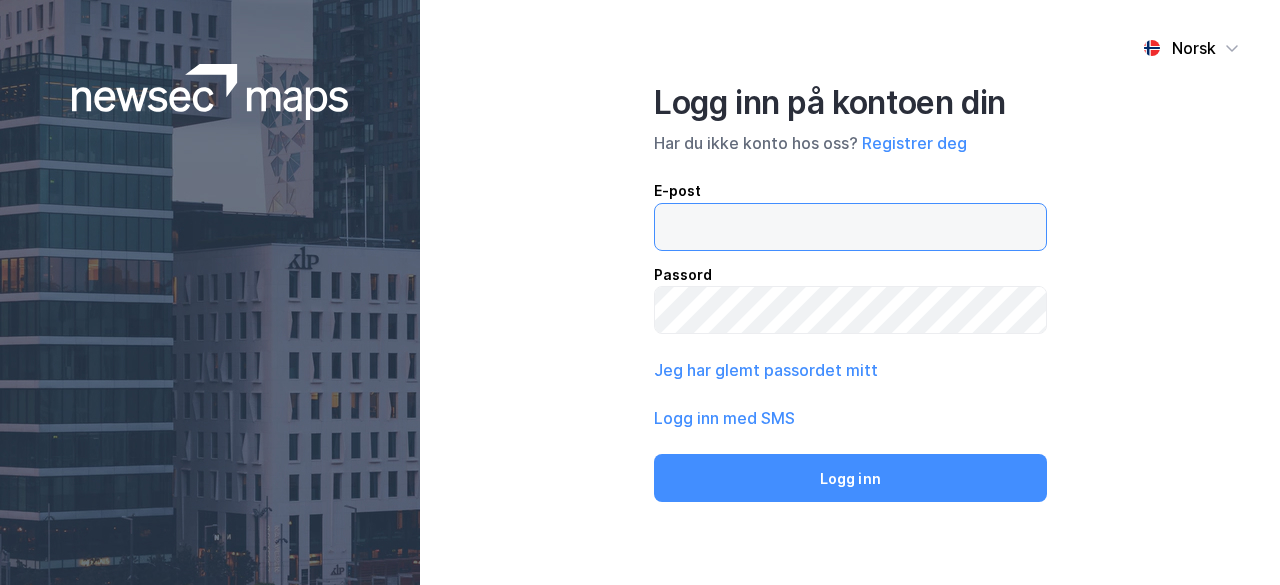click at bounding box center (850, 227) 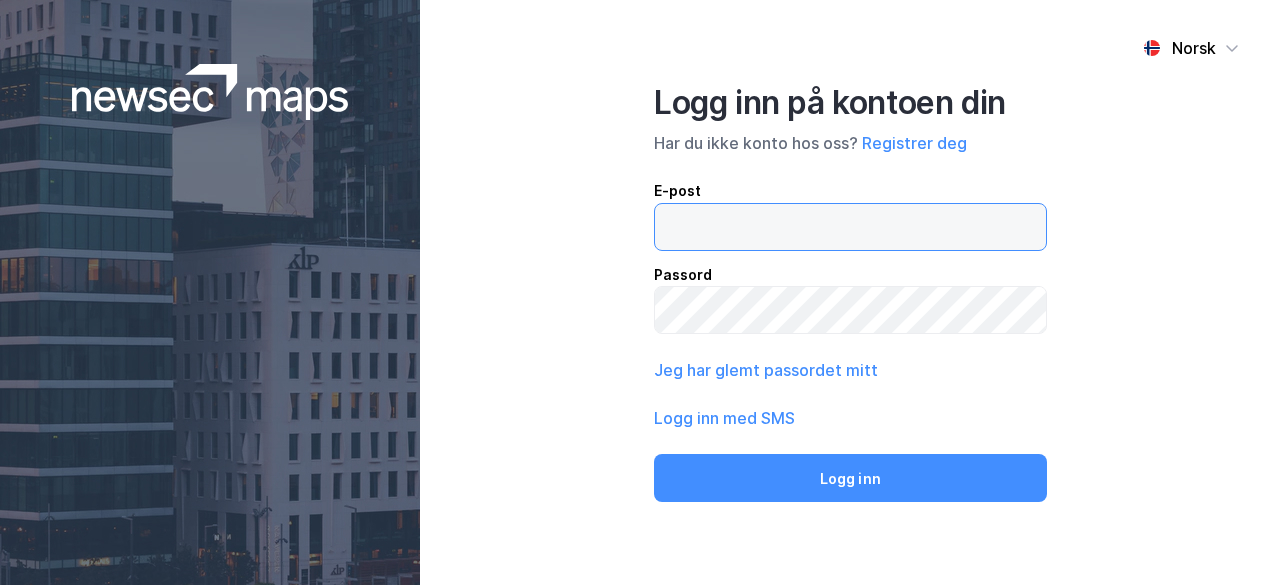 click at bounding box center [850, 227] 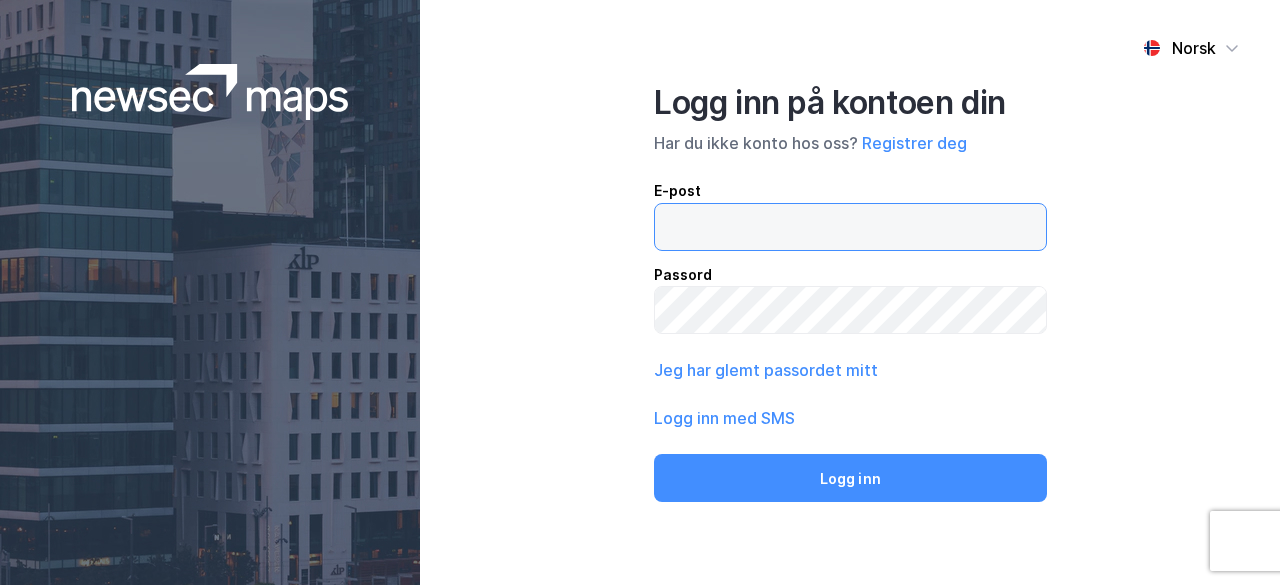 type on "[EMAIL]" 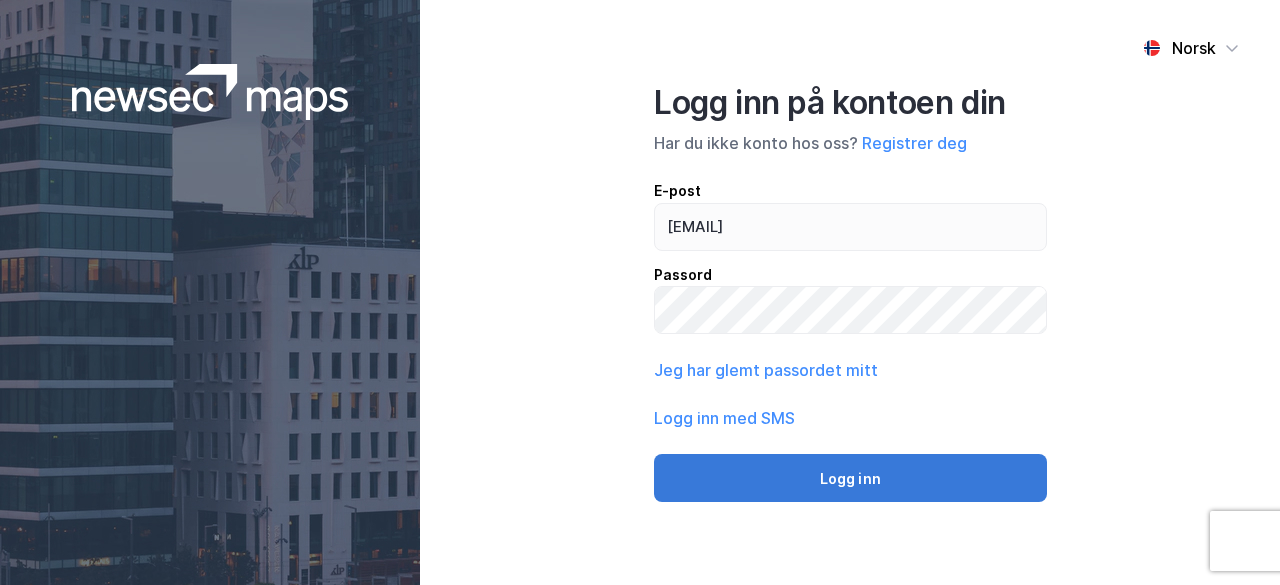 click on "Logg inn" at bounding box center (850, 478) 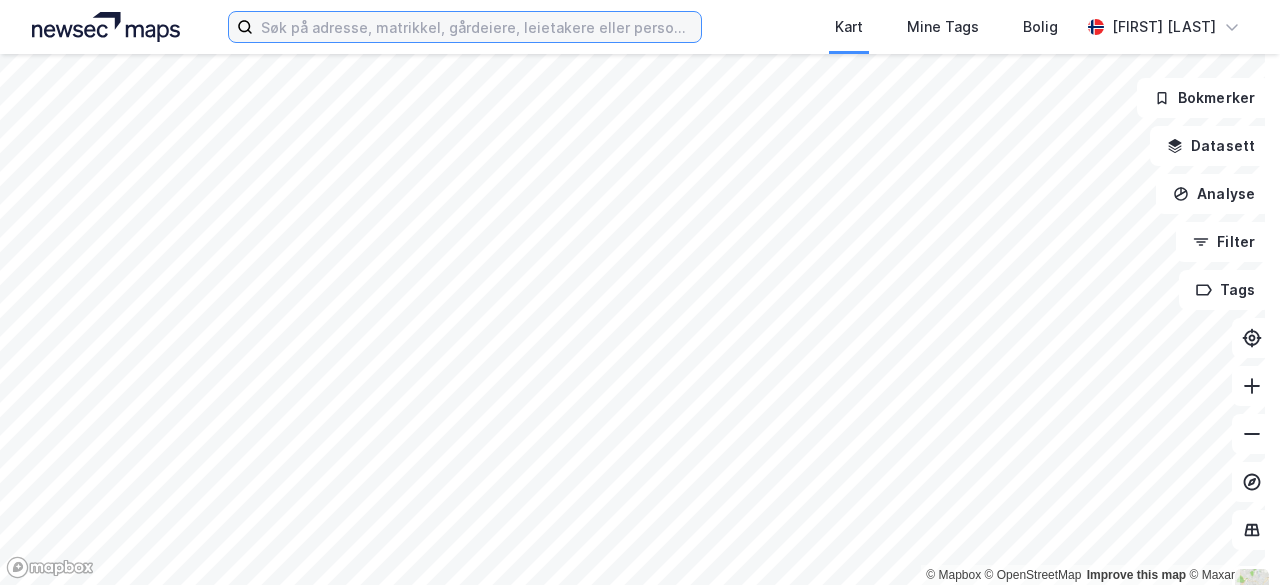 click at bounding box center (477, 27) 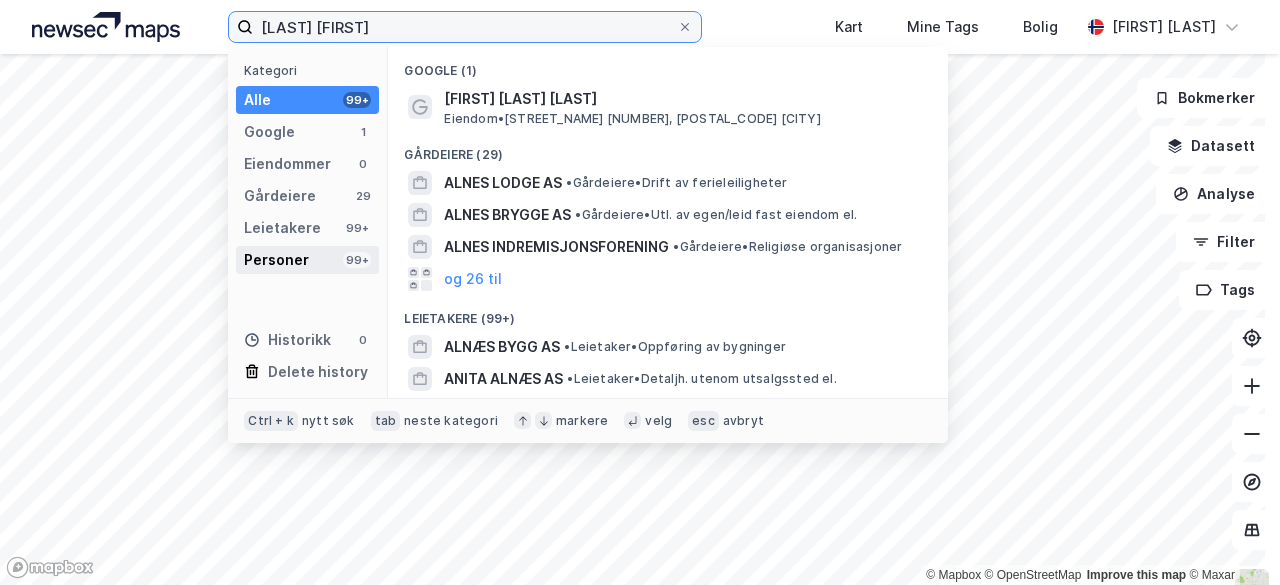 type on "[LAST] [FIRST]" 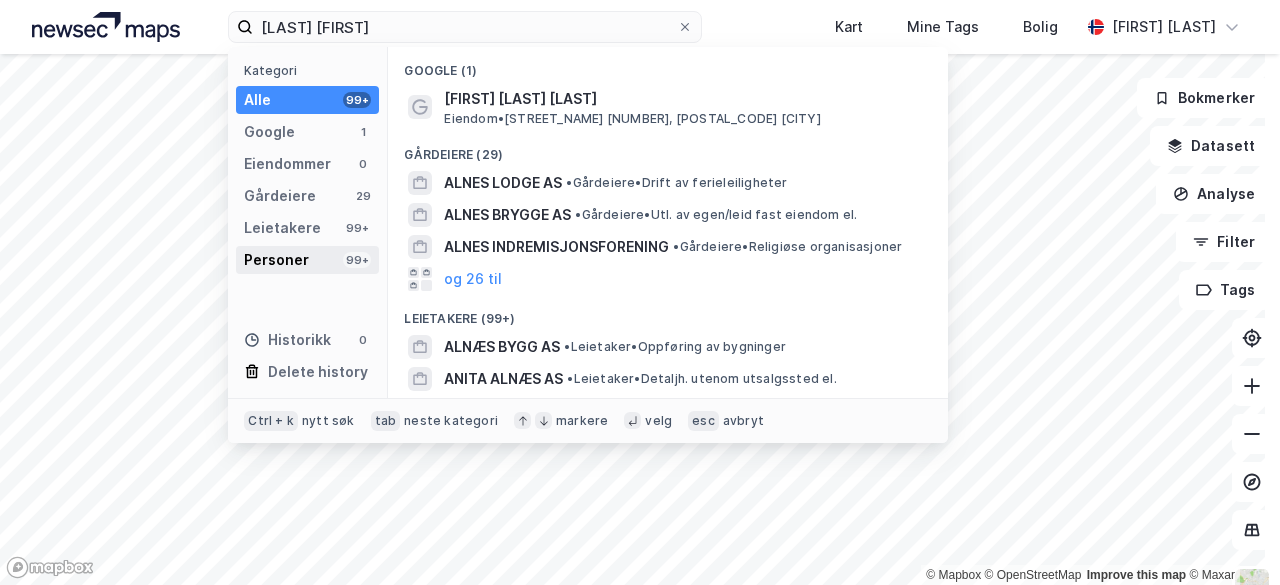click on "Personer 99+" at bounding box center [307, 260] 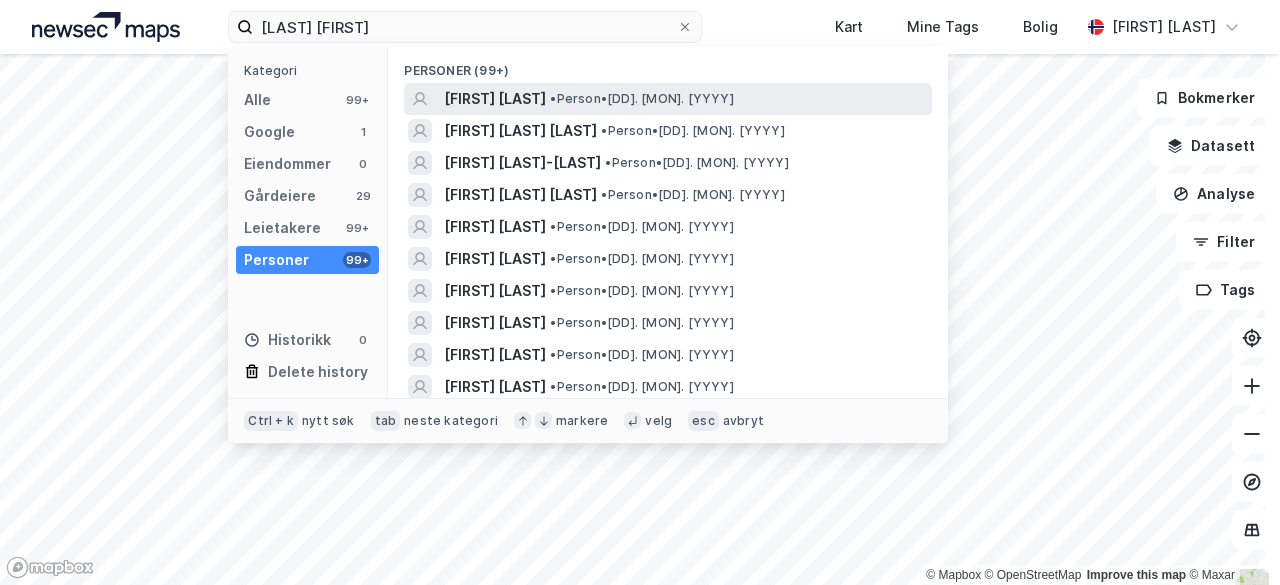 click on "•" at bounding box center (553, 98) 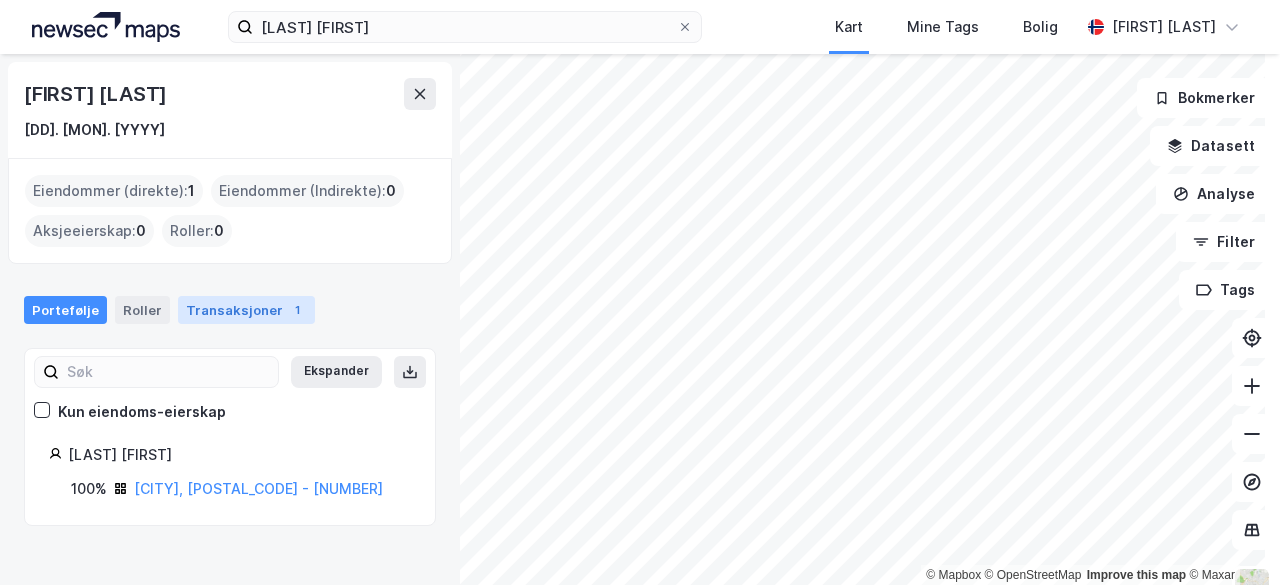 click on "Transaksjoner 1" at bounding box center (246, 310) 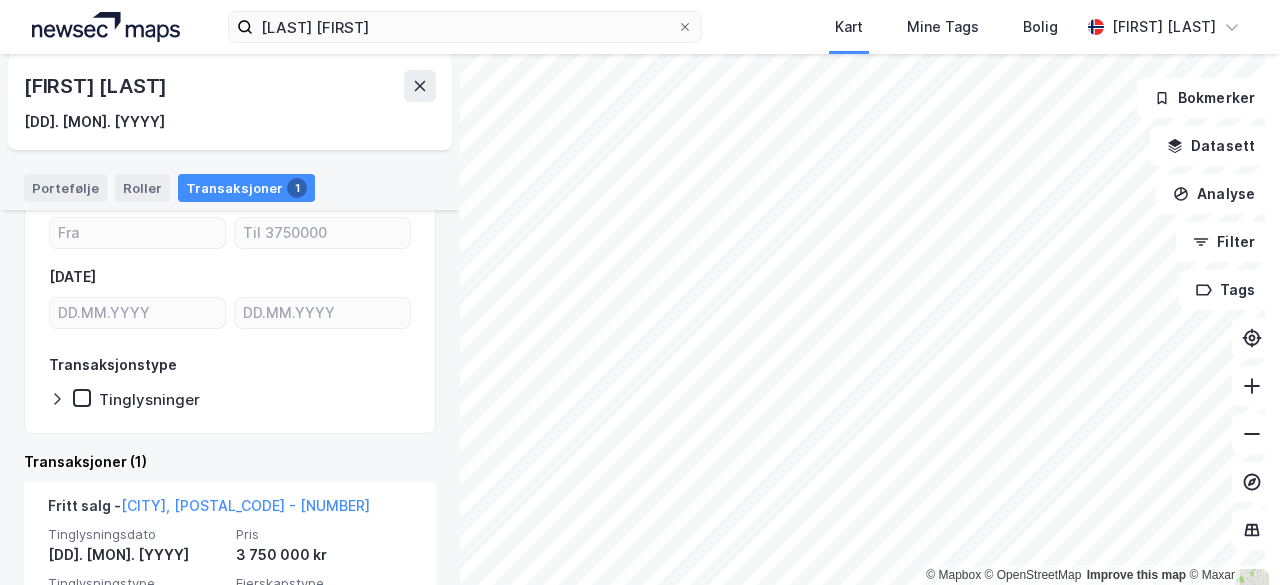 scroll, scrollTop: 299, scrollLeft: 0, axis: vertical 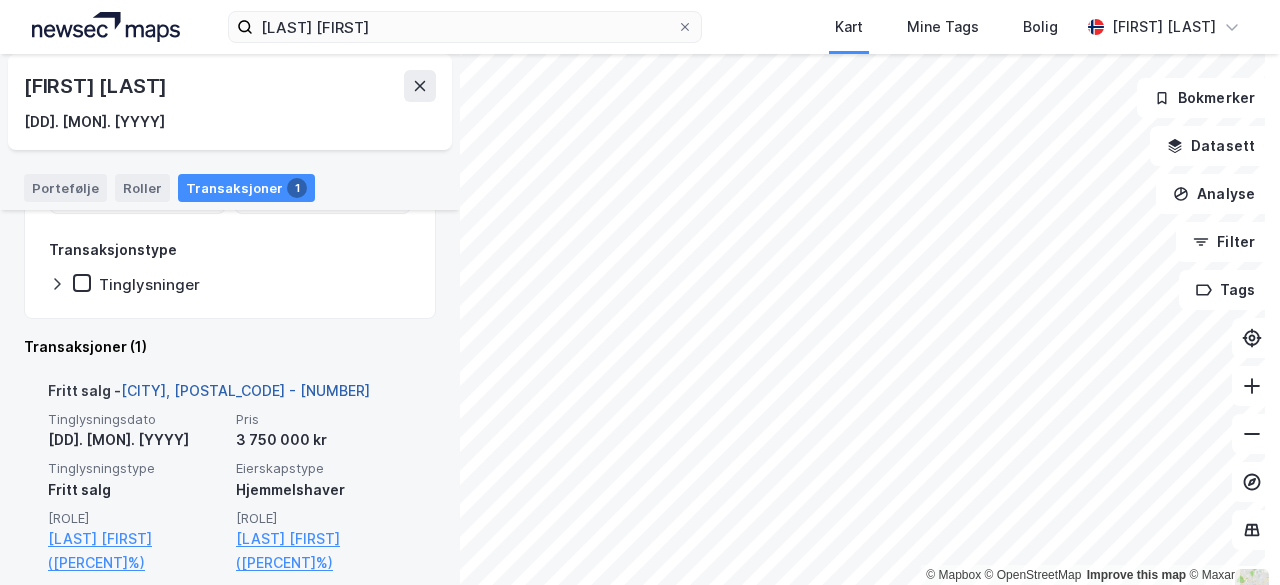 click on "[CITY], [POSTAL_CODE] - [NUMBER]" at bounding box center [245, 390] 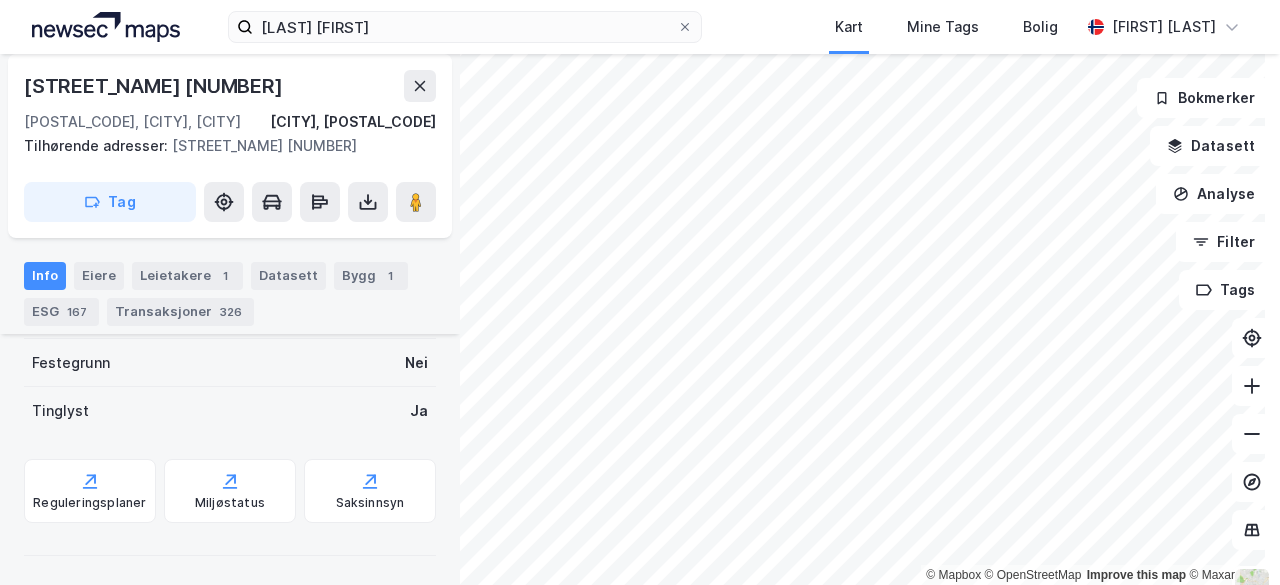 scroll, scrollTop: 590, scrollLeft: 0, axis: vertical 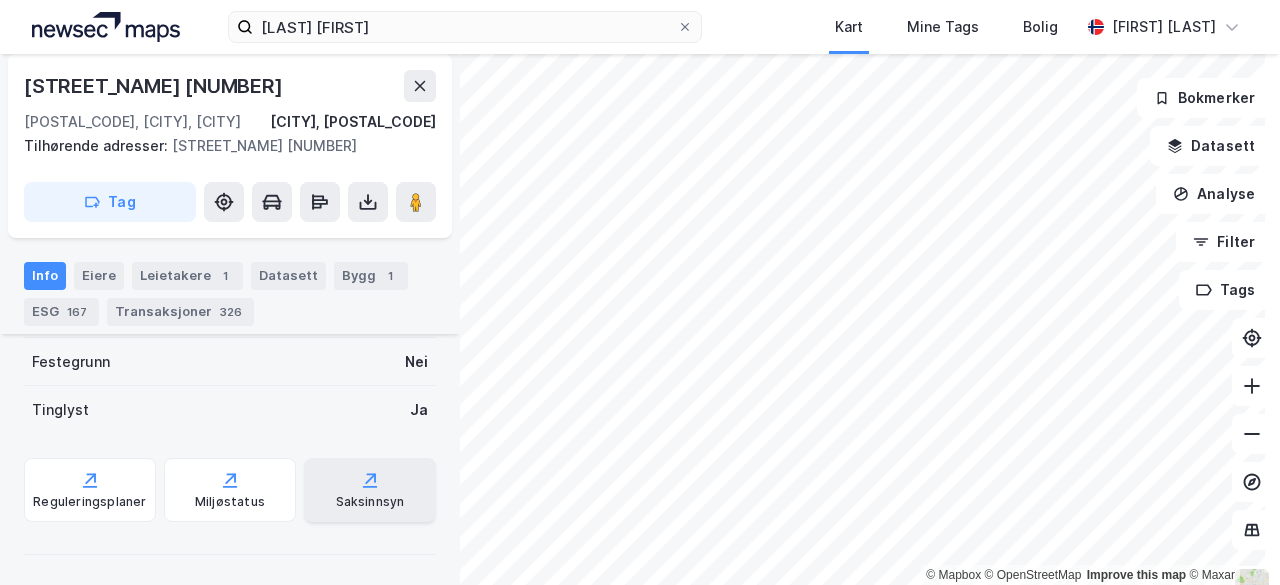 click on "Saksinnsyn" at bounding box center [370, 490] 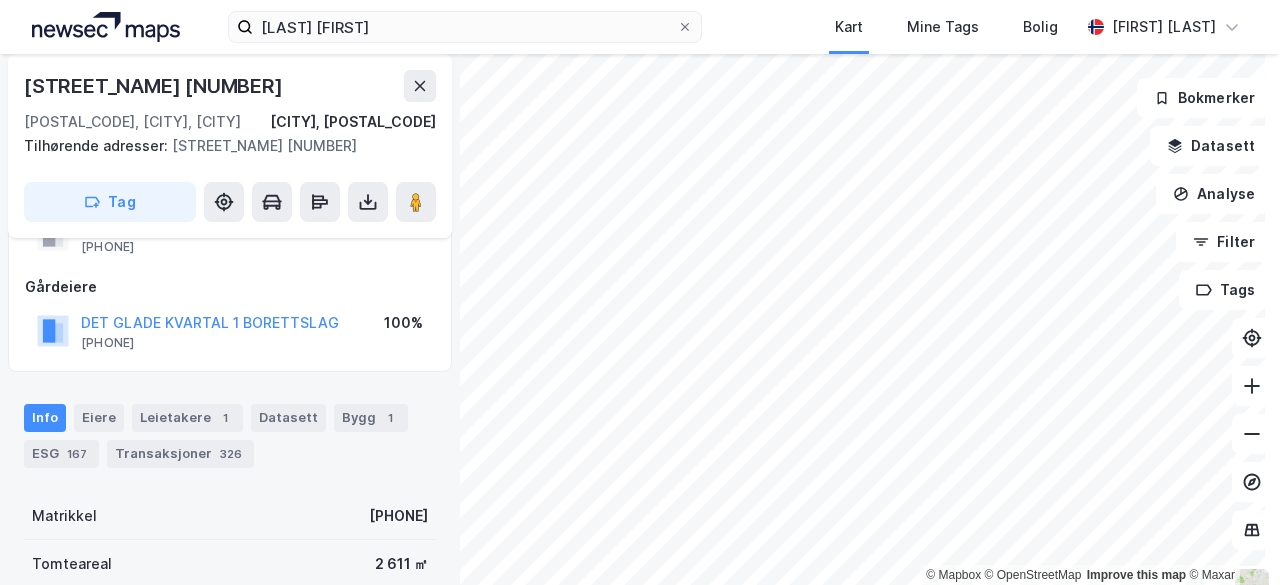 scroll, scrollTop: 63, scrollLeft: 0, axis: vertical 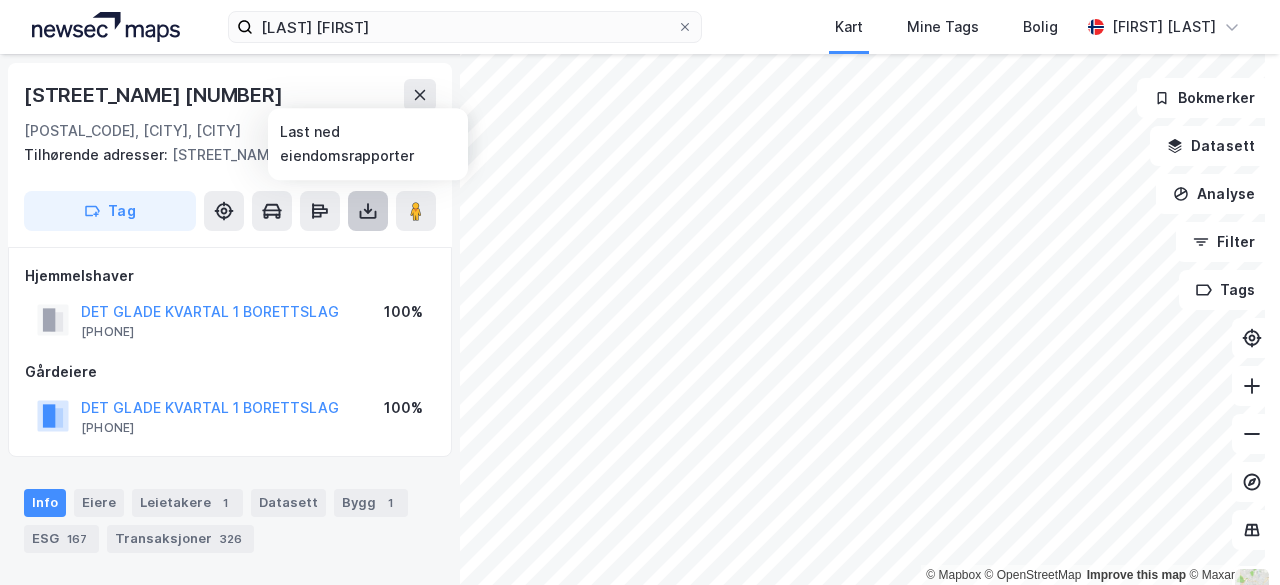 click 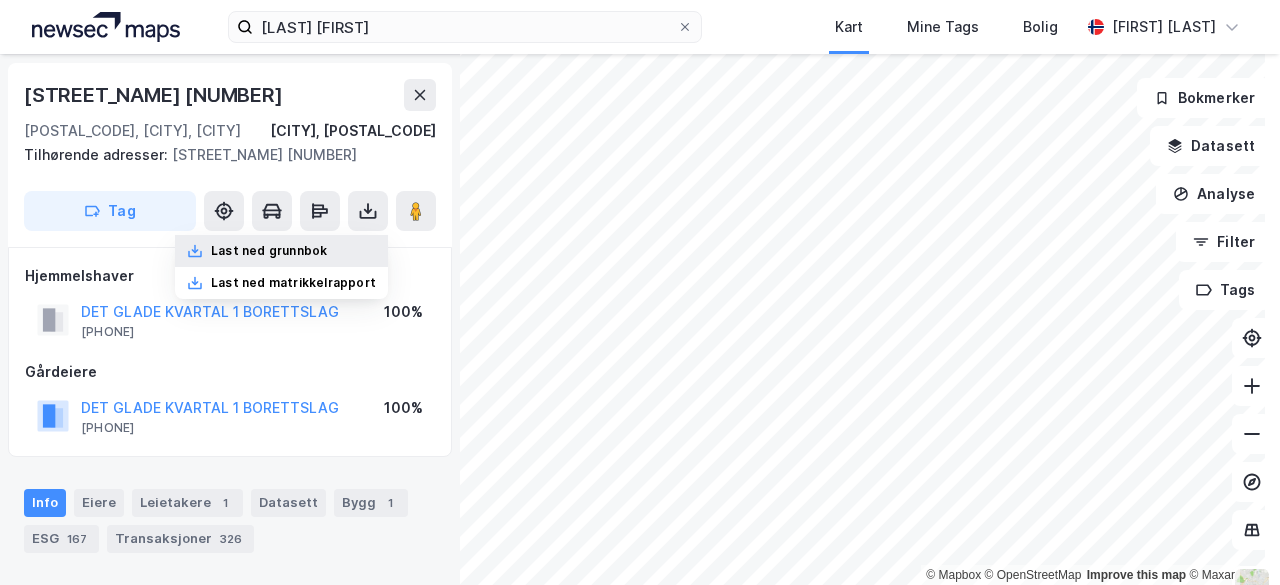 click on "Last ned grunnbok" at bounding box center (269, 251) 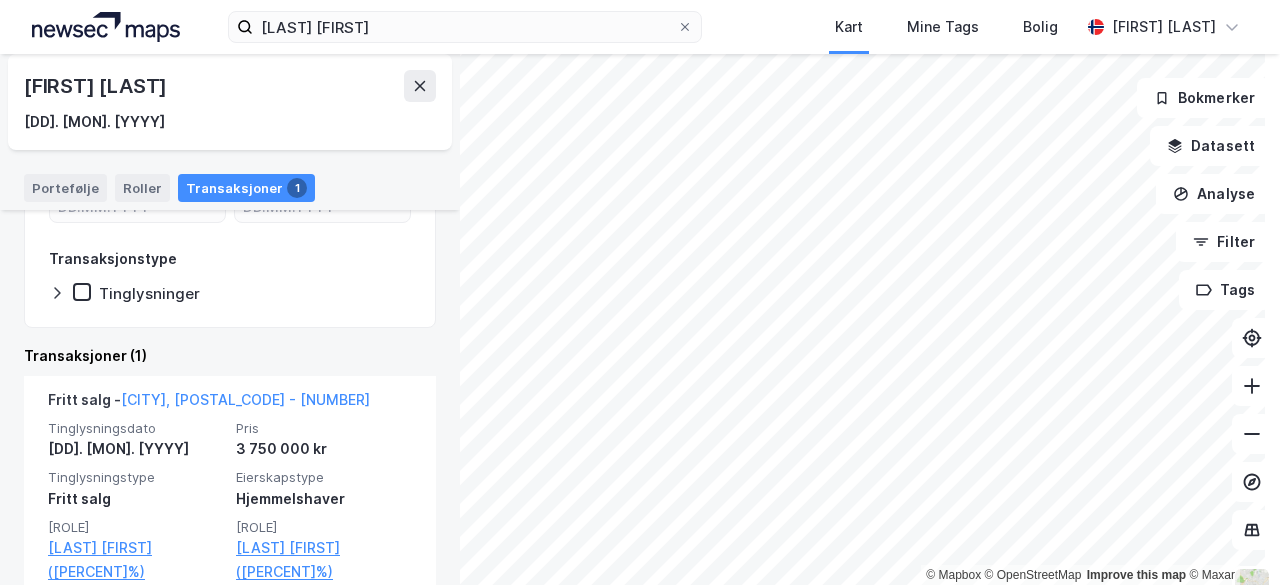 scroll, scrollTop: 299, scrollLeft: 0, axis: vertical 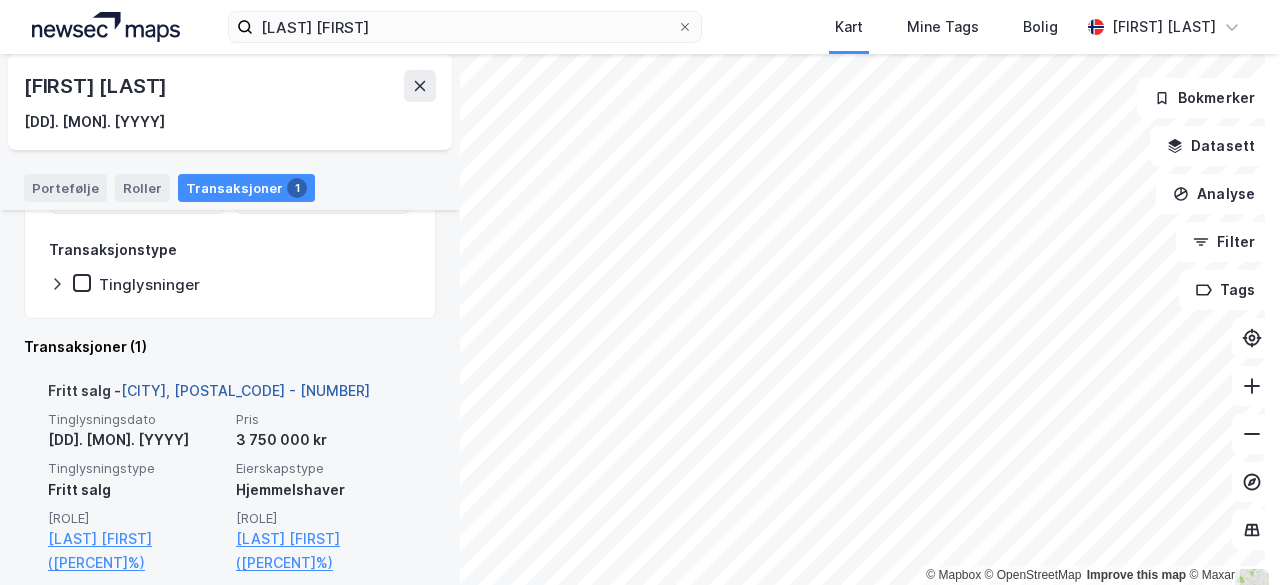 click on "[CITY], [POSTAL_CODE] - [NUMBER]" at bounding box center (245, 390) 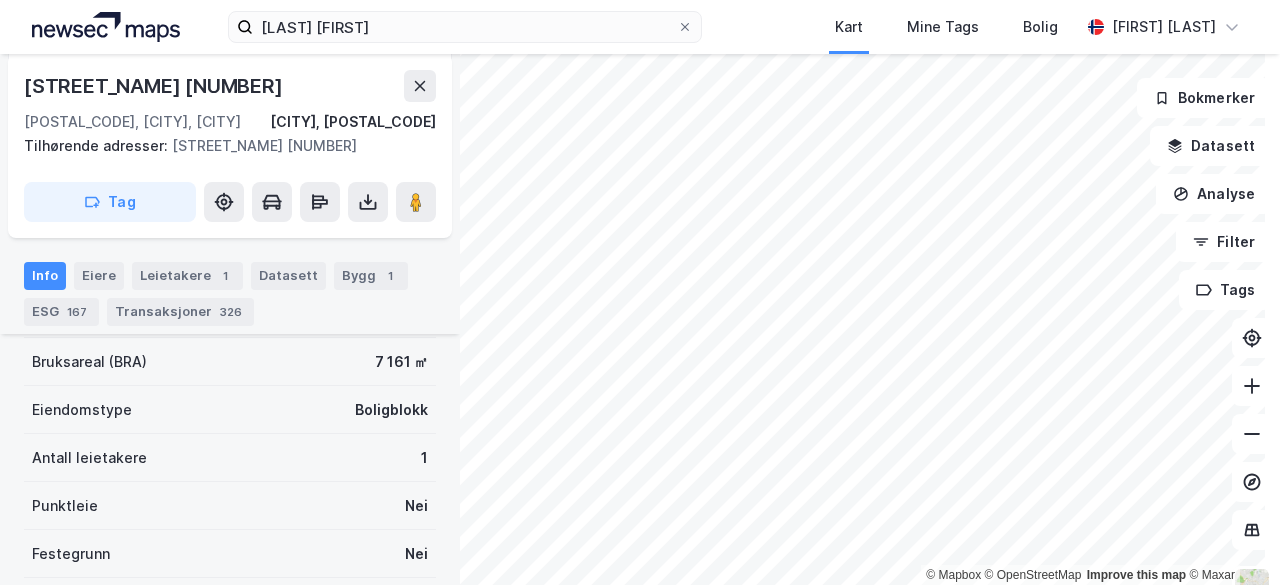 scroll, scrollTop: 590, scrollLeft: 0, axis: vertical 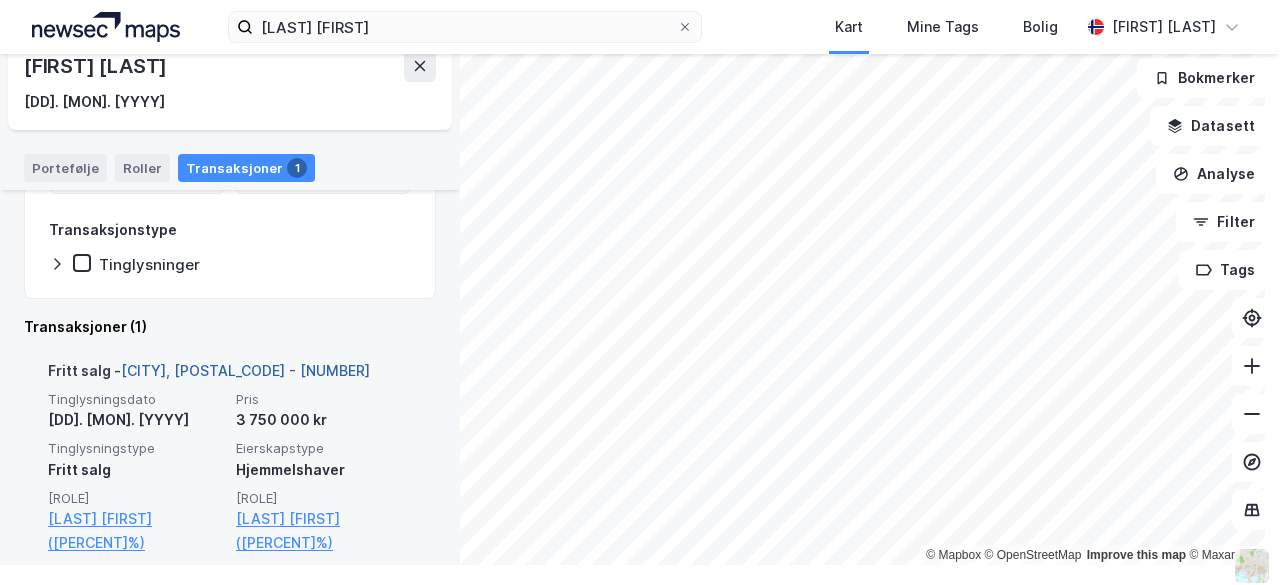 click on "[CITY], [POSTAL_CODE] - [NUMBER]" at bounding box center (245, 370) 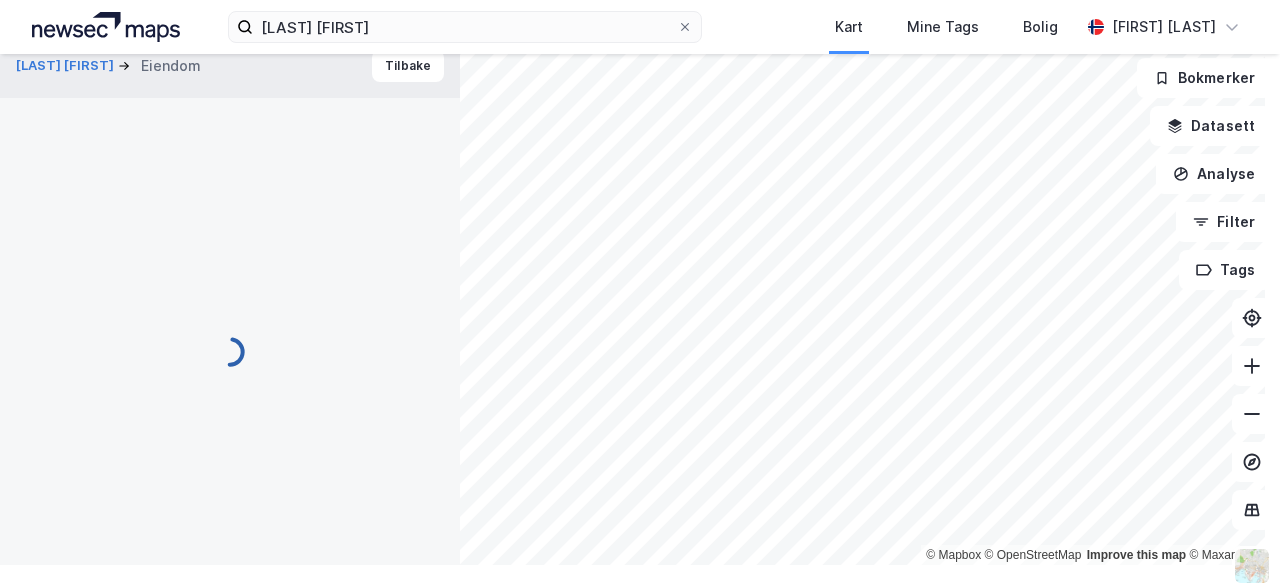 scroll, scrollTop: 590, scrollLeft: 0, axis: vertical 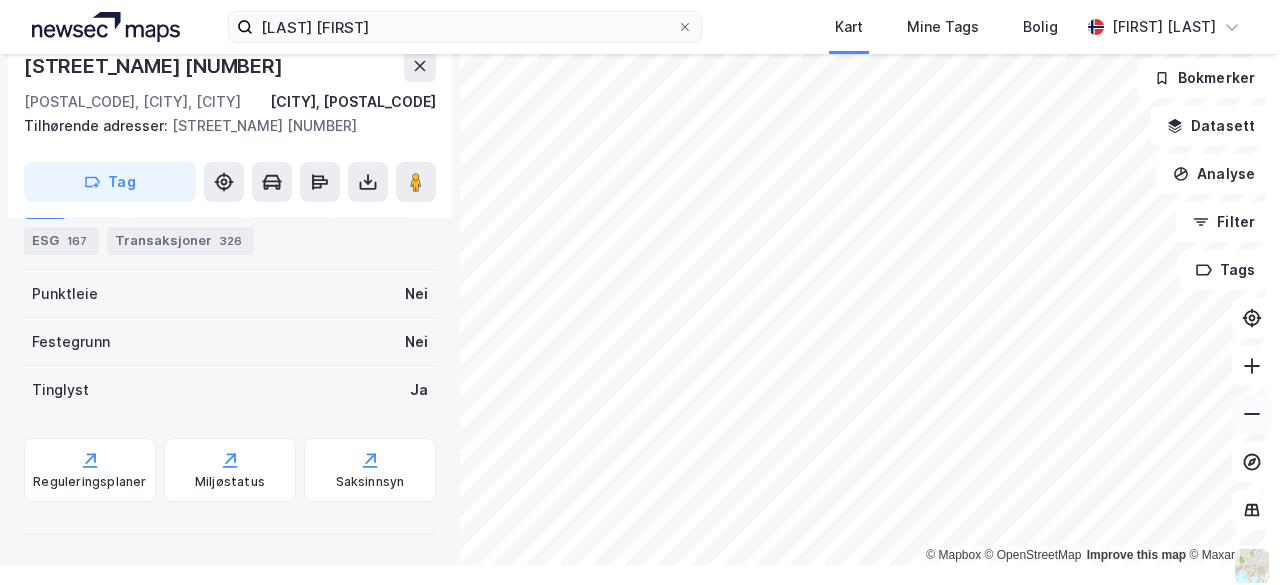 click 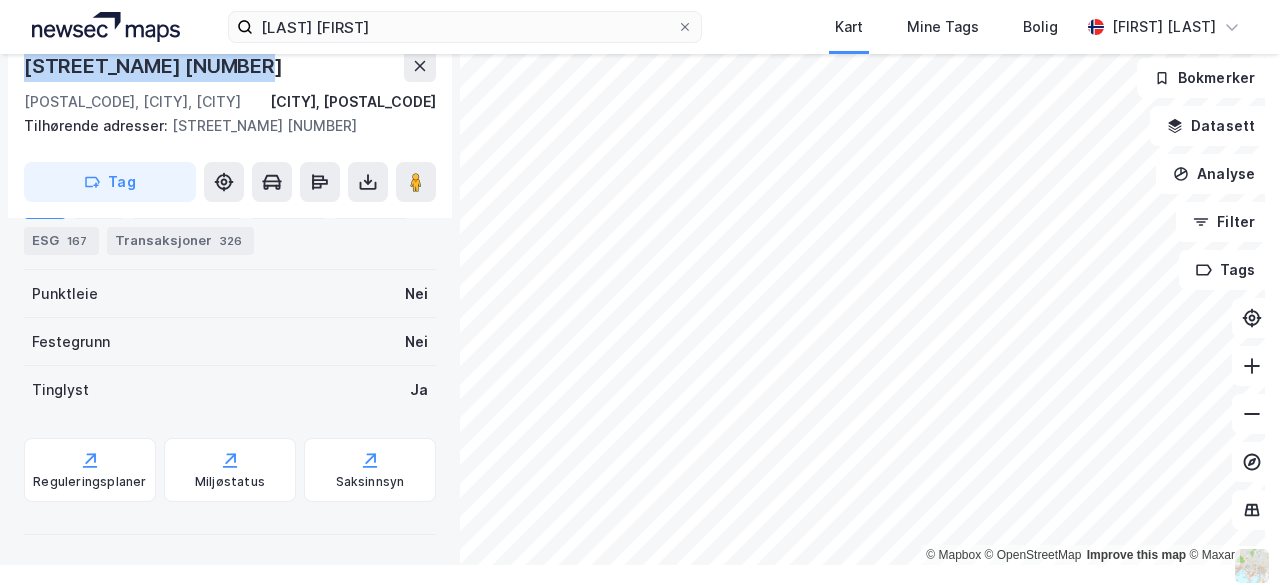 drag, startPoint x: 244, startPoint y: 63, endPoint x: 29, endPoint y: 64, distance: 215.00232 